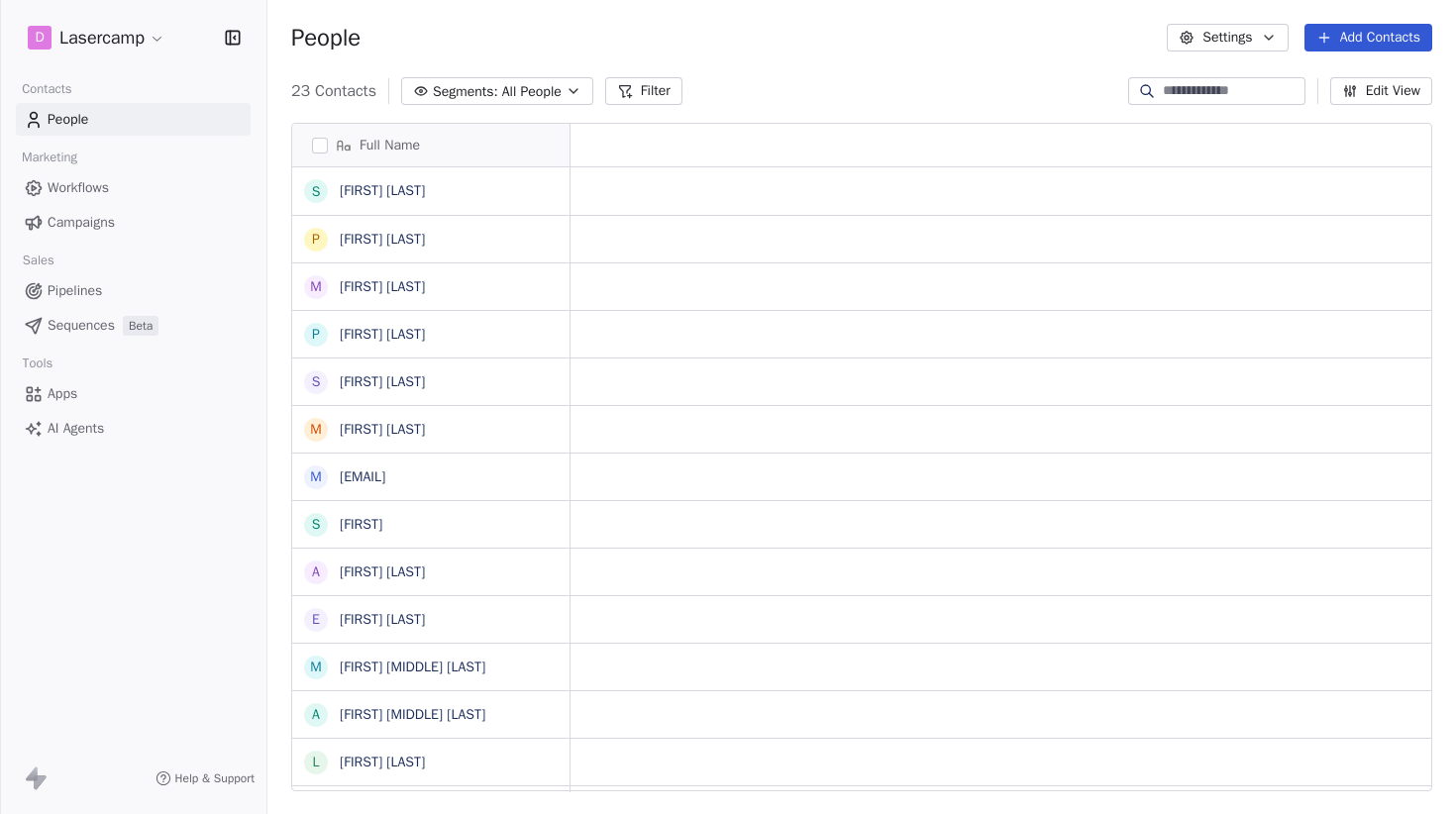 scroll, scrollTop: 0, scrollLeft: 0, axis: both 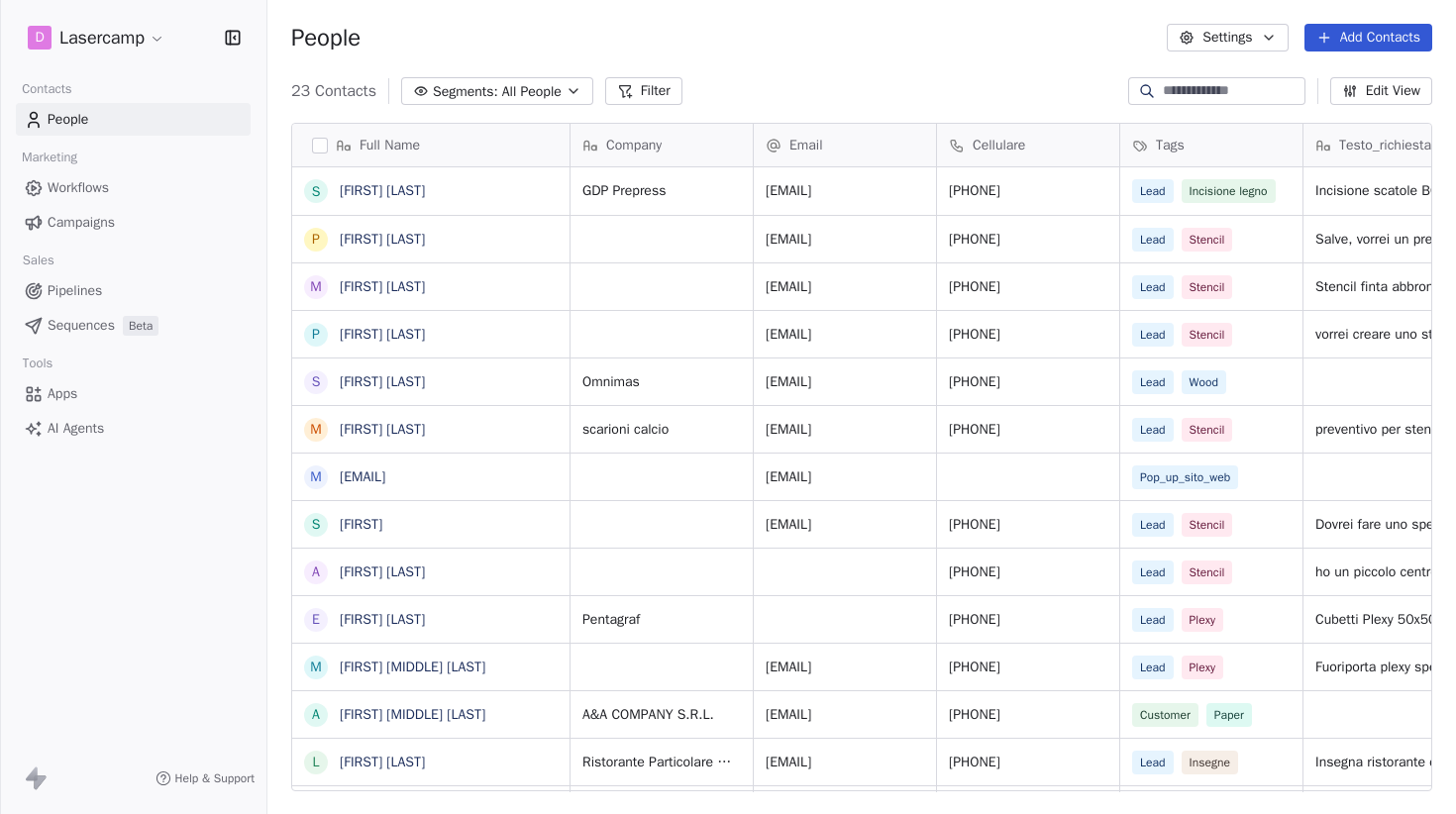 click on "D Lasercamp Contacts People Marketing Workflows Campaigns Sales Pipelines Sequences Beta Tools Apps AI Agents Help & Support People Settings Add Contacts 23 Contacts Segments: All People Filter Edit View Tag Add to Sequence Export Full Name S [FIRST] [LAST] P [FIRST] [LAST] M [FIRST] [LAST] P [FIRST] [LAST] S [FIRST] [LAST] M [FIRST] [LAST] m [EMAIL] S [FIRST] [LAST] E [FIRST] [LAST] M [FIRST] [LAST] A [FIRST] [MIDDLE] [LAST] L [FIRST] [LAST] L [FIRST] [LAST] L [FIRST] [LAST] g [EMAIL] I [FIRST] [LAST] M [FIRST] [LAST] g [EMAIL] M [FIRST] [LAST] L [FIRST] [LAST] P [FIRST] [LAST] V [FIRST] Company Email Cellulare Tags Testo_richiesta File Status Contact Source GDP Prepress [EMAIL] [PHONE] Lead Incisione legno Incisione scatole BCC Contacted Sito Web [EMAIL] [PHONE] Lead Stencil Salve, vorrei un preventivo per realizzare uno Stencil di dimensione 40x40cm. Grazie! Contacted Google ADS [PHONE]" at bounding box center (728, 407) 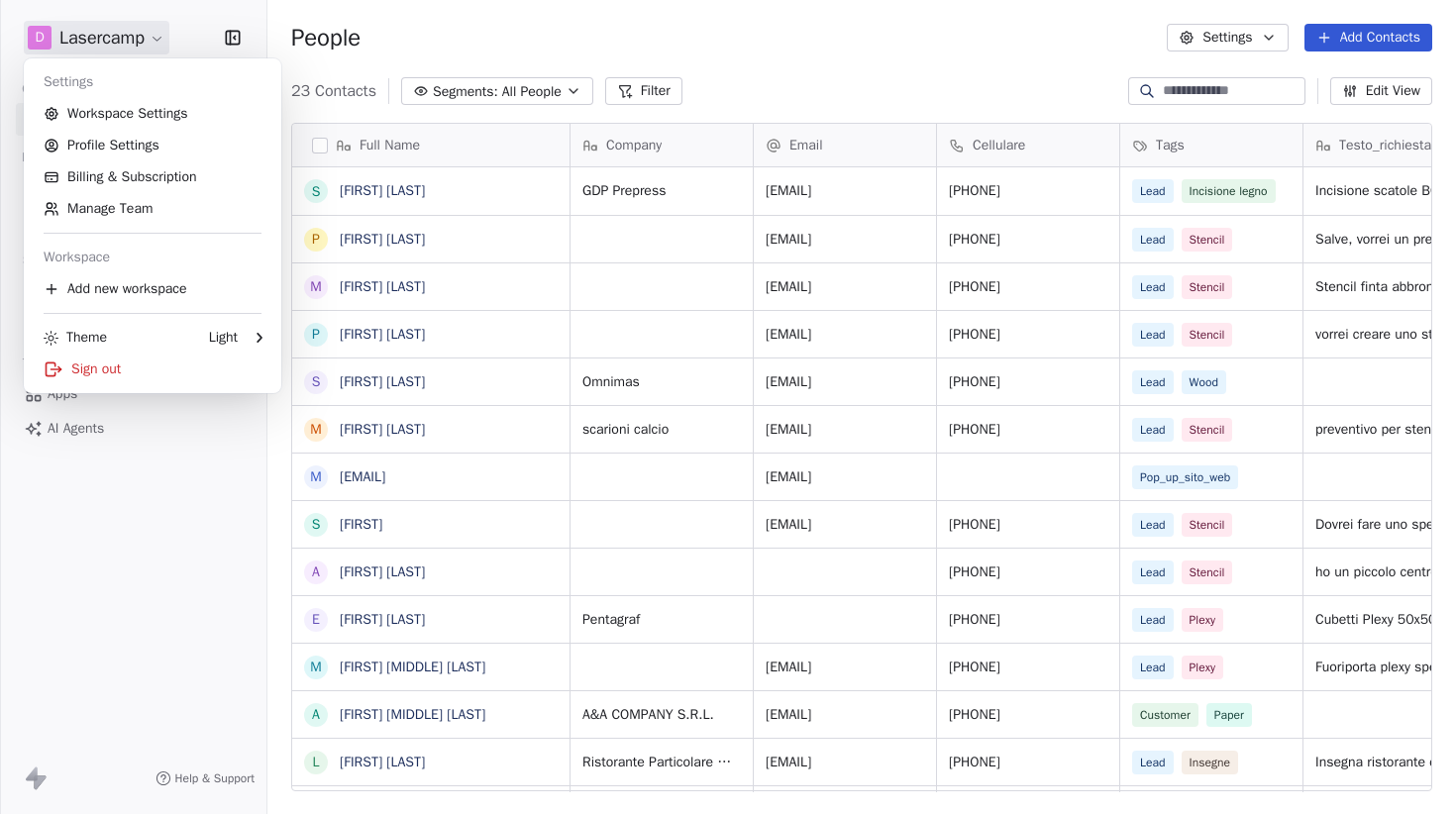 click on "D Lasercamp Contacts People Marketing Workflows Campaigns Sales Pipelines Sequences Beta Tools Apps AI Agents Help & Support People Settings Add Contacts 23 Contacts Segments: All People Filter Edit View Tag Add to Sequence Export Full Name S [FIRST] [LAST] P [FIRST] [LAST] M [FIRST] [LAST] P [FIRST] [LAST] S [FIRST] [LAST] M [FIRST] [LAST] m [EMAIL] S [FIRST] [LAST] E [FIRST] [LAST] M [FIRST] [LAST] A [FIRST] [MIDDLE] [LAST] L [FIRST] [LAST] L [FIRST] [LAST] L [FIRST] [LAST] g [EMAIL] I [FIRST] [LAST] M [FIRST] [LAST] g [EMAIL] M [FIRST] [LAST] L [FIRST] [LAST] P [FIRST] [LAST] V [FIRST] Company Email Cellulare Tags Testo_richiesta File Status Contact Source GDP Prepress [EMAIL] [PHONE] Lead Incisione legno Incisione scatole BCC Contacted Sito Web [EMAIL] [PHONE] Lead Stencil Salve, vorrei un preventivo per realizzare uno Stencil di dimensione 40x40cm. Grazie! Contacted Google ADS [PHONE]" at bounding box center [728, 407] 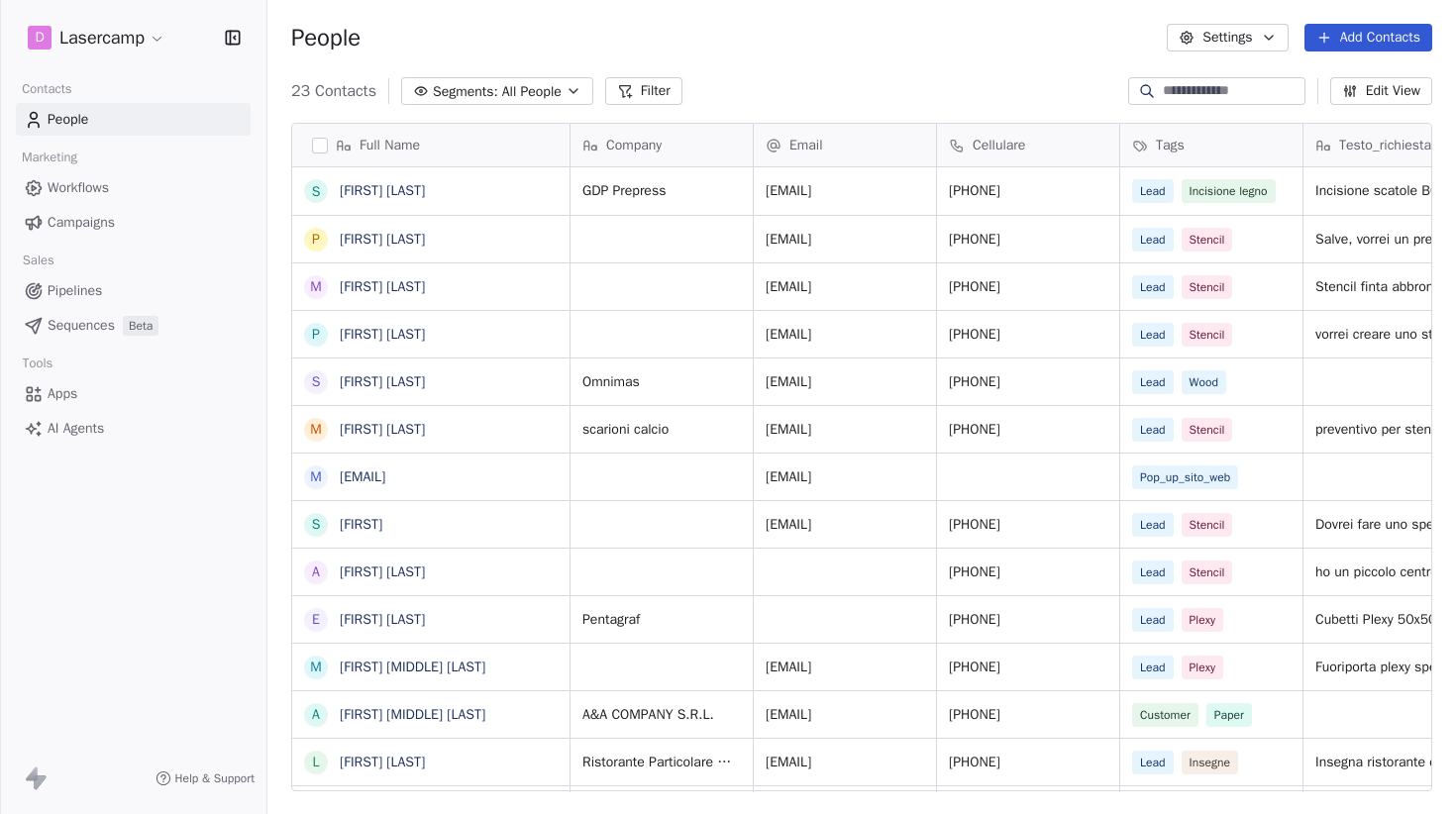 click on "Workflows" at bounding box center (133, 187) 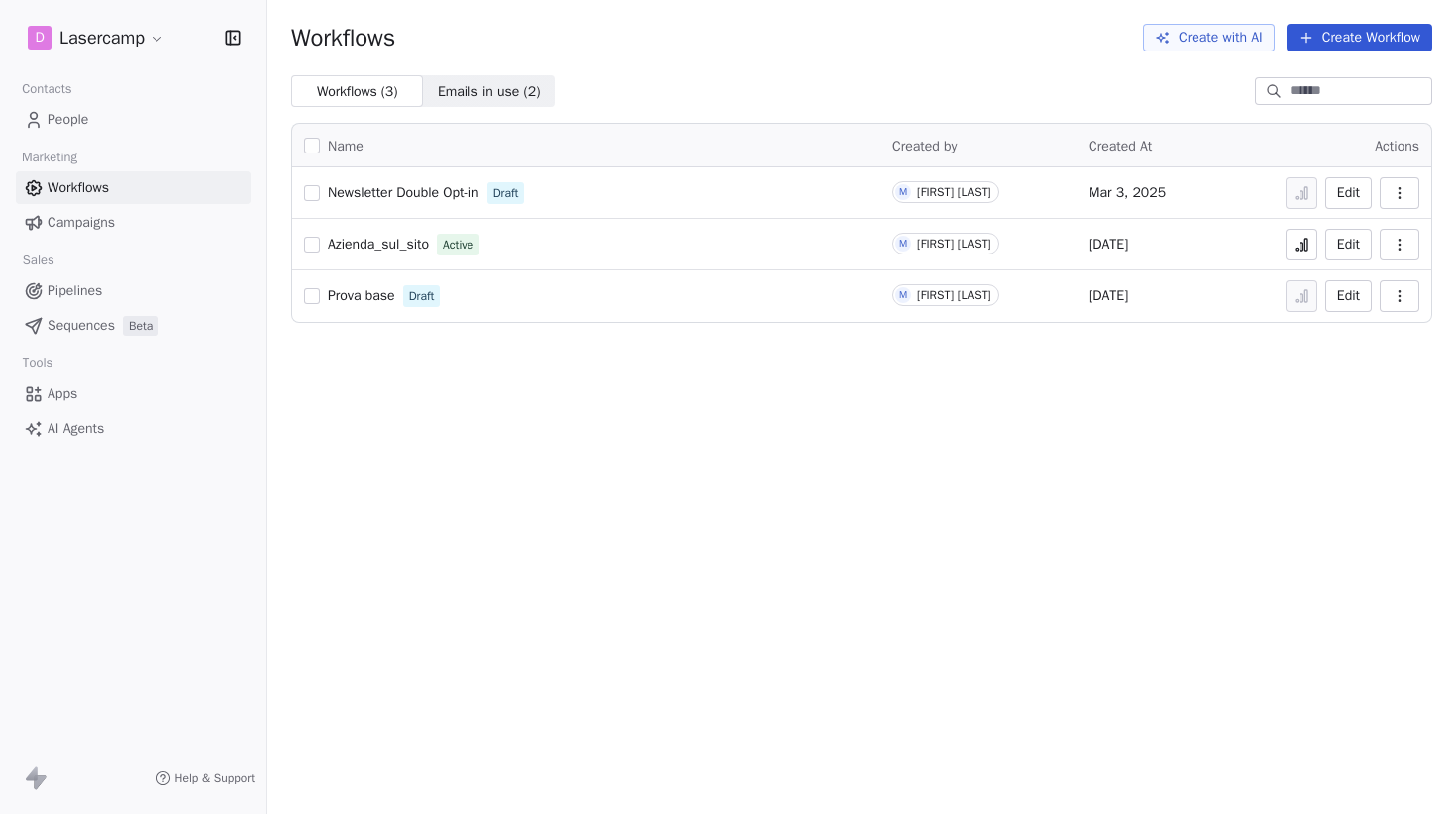 click 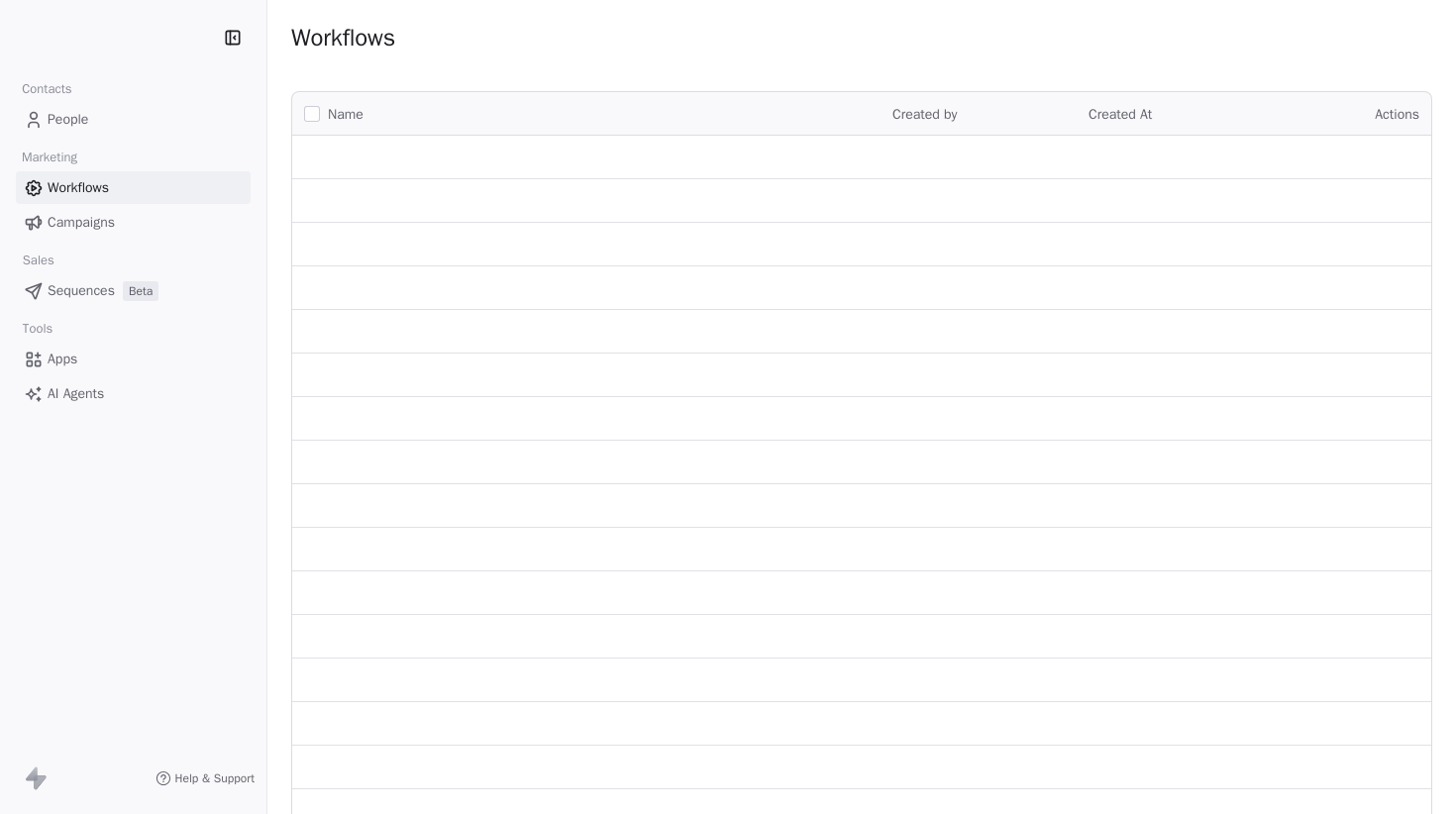 scroll, scrollTop: 0, scrollLeft: 0, axis: both 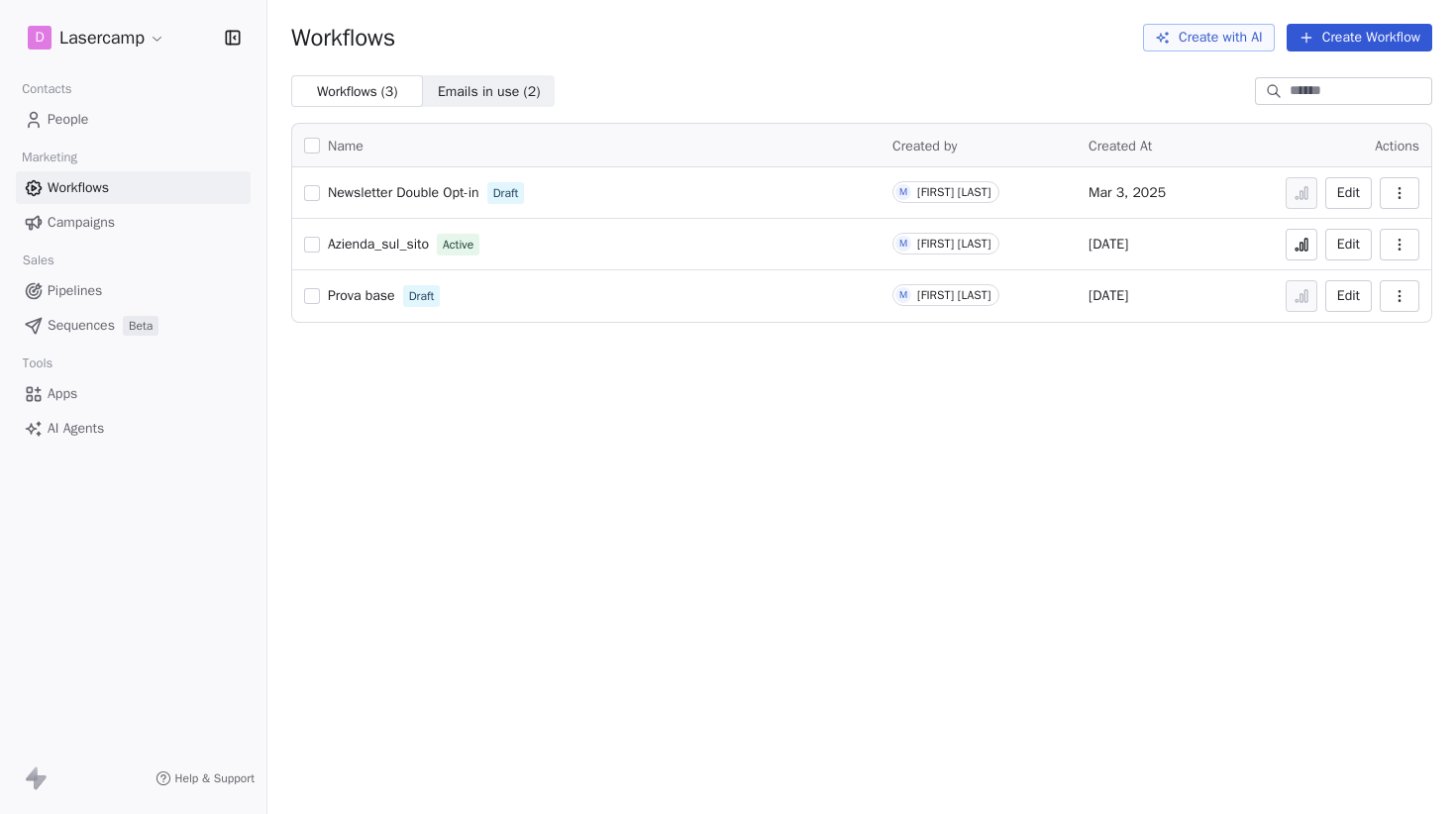 click on "Apps" at bounding box center (133, 393) 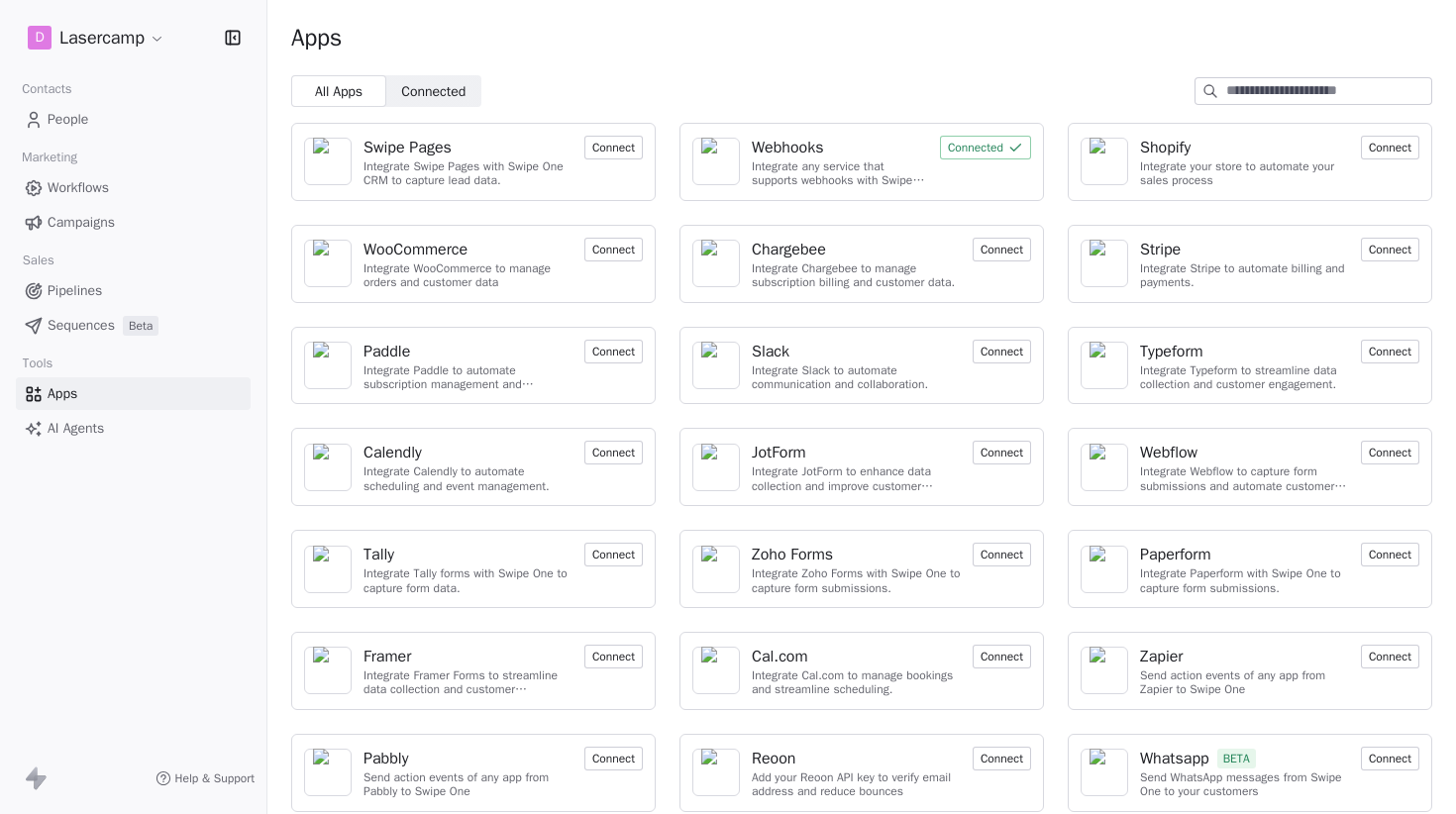 click on "Webhooks" at bounding box center [787, 148] 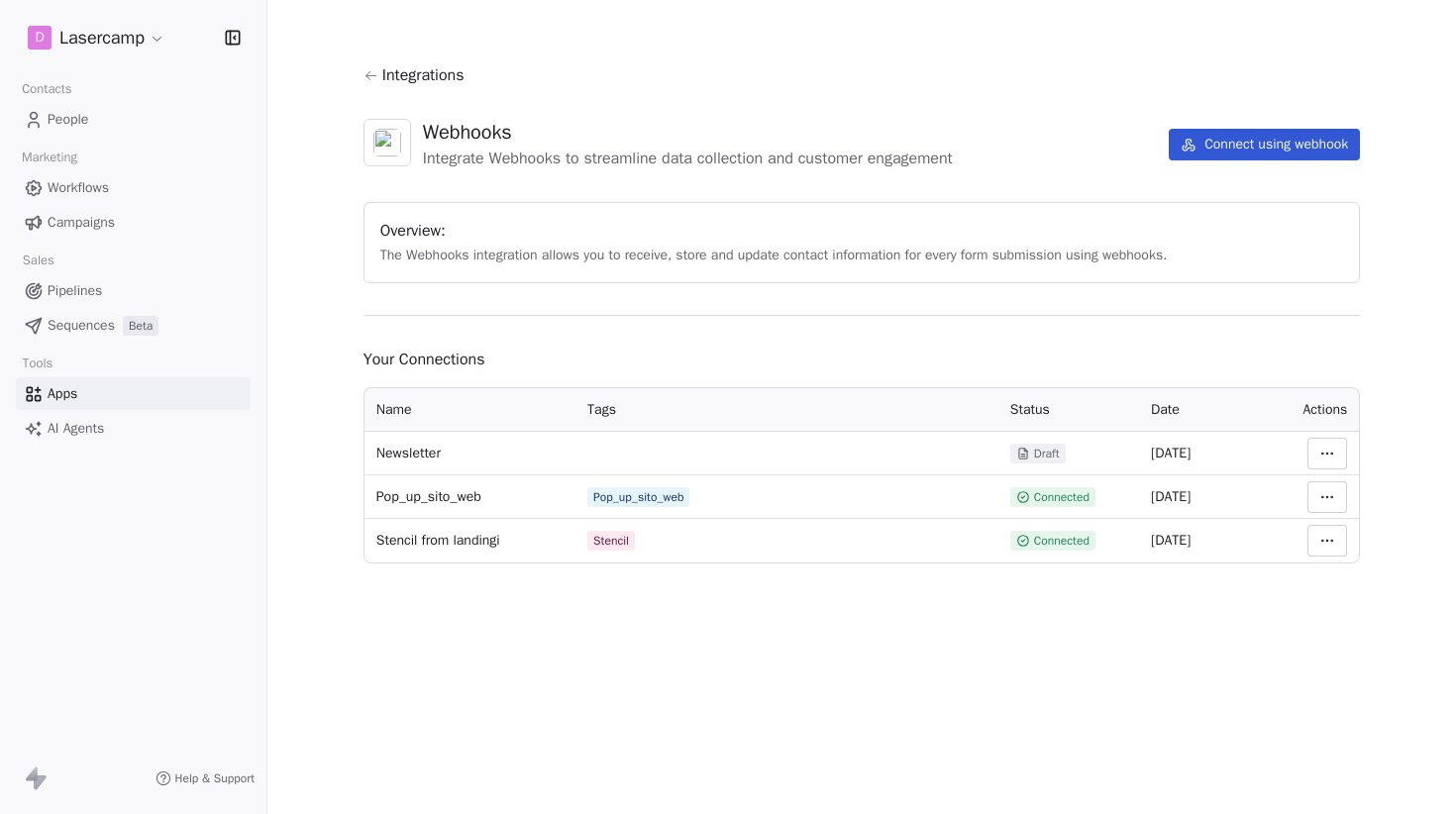 click on "Workflows" at bounding box center [78, 187] 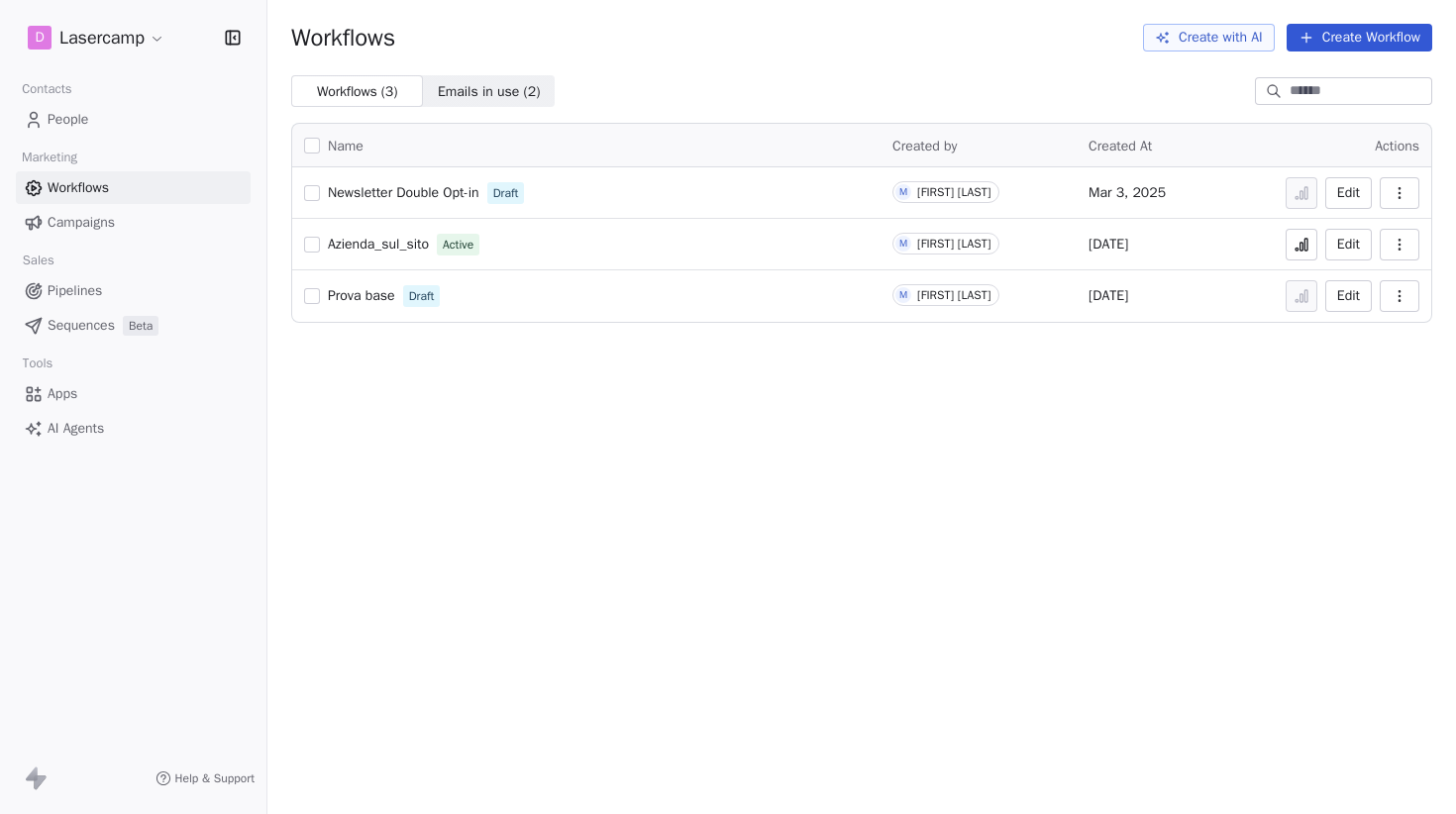 click on "People" at bounding box center (133, 119) 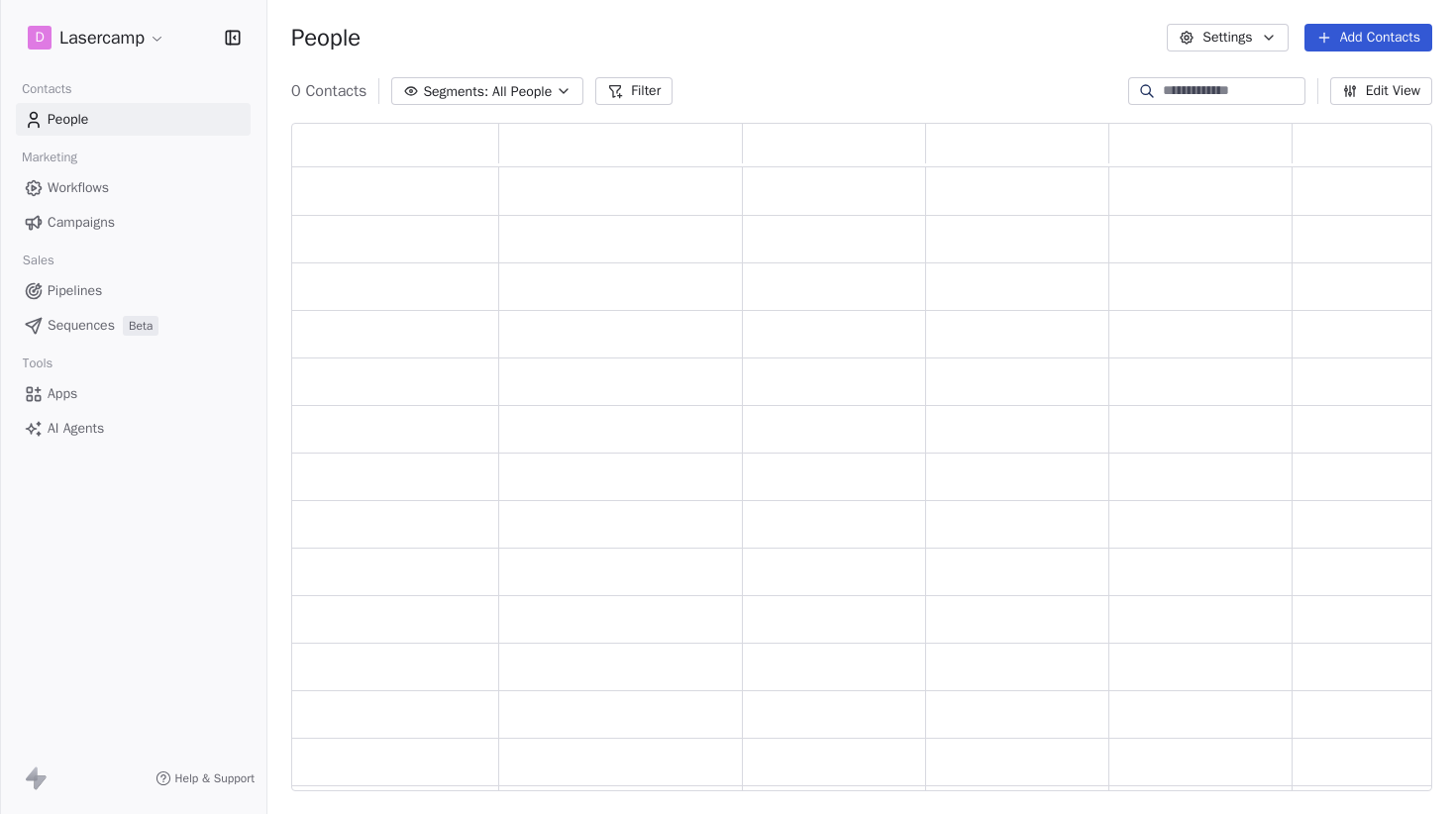 scroll, scrollTop: 0, scrollLeft: 1, axis: horizontal 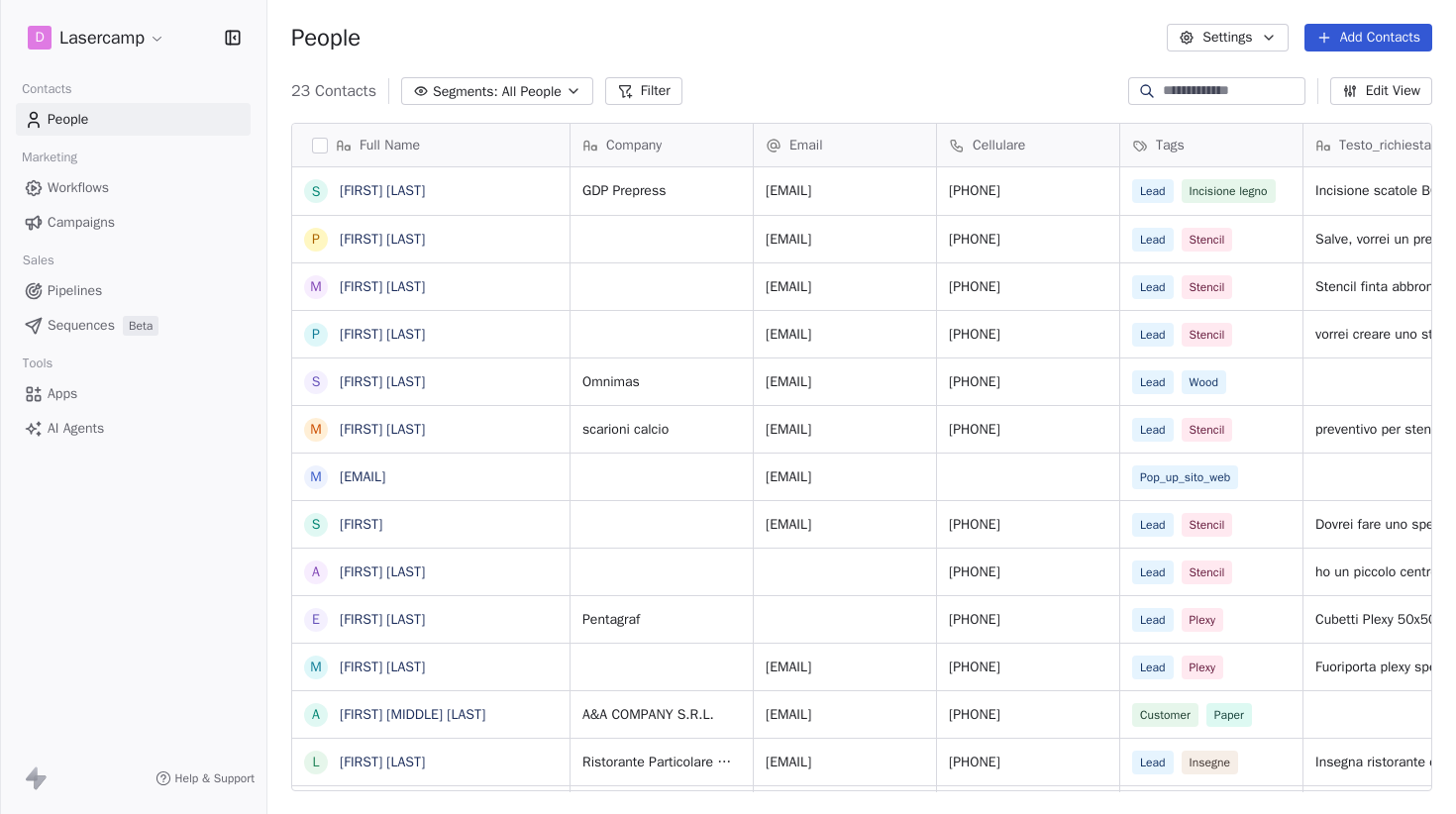click on "D Lasercamp Contacts People Marketing Workflows Campaigns Sales Pipelines Sequences Beta Tools Apps AI Agents Help & Support People Settings Add Contacts 23 Contacts Segments: All People Filter Edit View Tag Add to Sequence Export Full Name S [FIRST] [LAST] P [FIRST] [LAST] M [FIRST] [LAST] P [FIRST] [LAST] S [FIRST] [LAST] M [FIRST] [LAST] m [EMAIL] S [FIRST] [LAST] E [FIRST] [LAST] M [FIRST] [LAST] A [FIRST] [MIDDLE] [LAST] L [FIRST] [LAST] L [FIRST] [LAST] L [FIRST] [LAST] g [EMAIL] I [FIRST] [LAST] M [FIRST] [LAST] g [EMAIL] M [FIRST] [LAST] L [FIRST] [LAST] P [FIRST] [LAST] V [FIRST] Company Email Cellulare Tags Testo_richiesta File Status Contact Source GDP Prepress [EMAIL] [PHONE] Lead Incisione legno Incisione scatole BCC Contacted Sito Web [EMAIL] [PHONE] Lead Stencil Salve, vorrei un preventivo per realizzare uno Stencil di dimensione 40x40cm. Grazie! Contacted Google ADS [PHONE]" at bounding box center [728, 407] 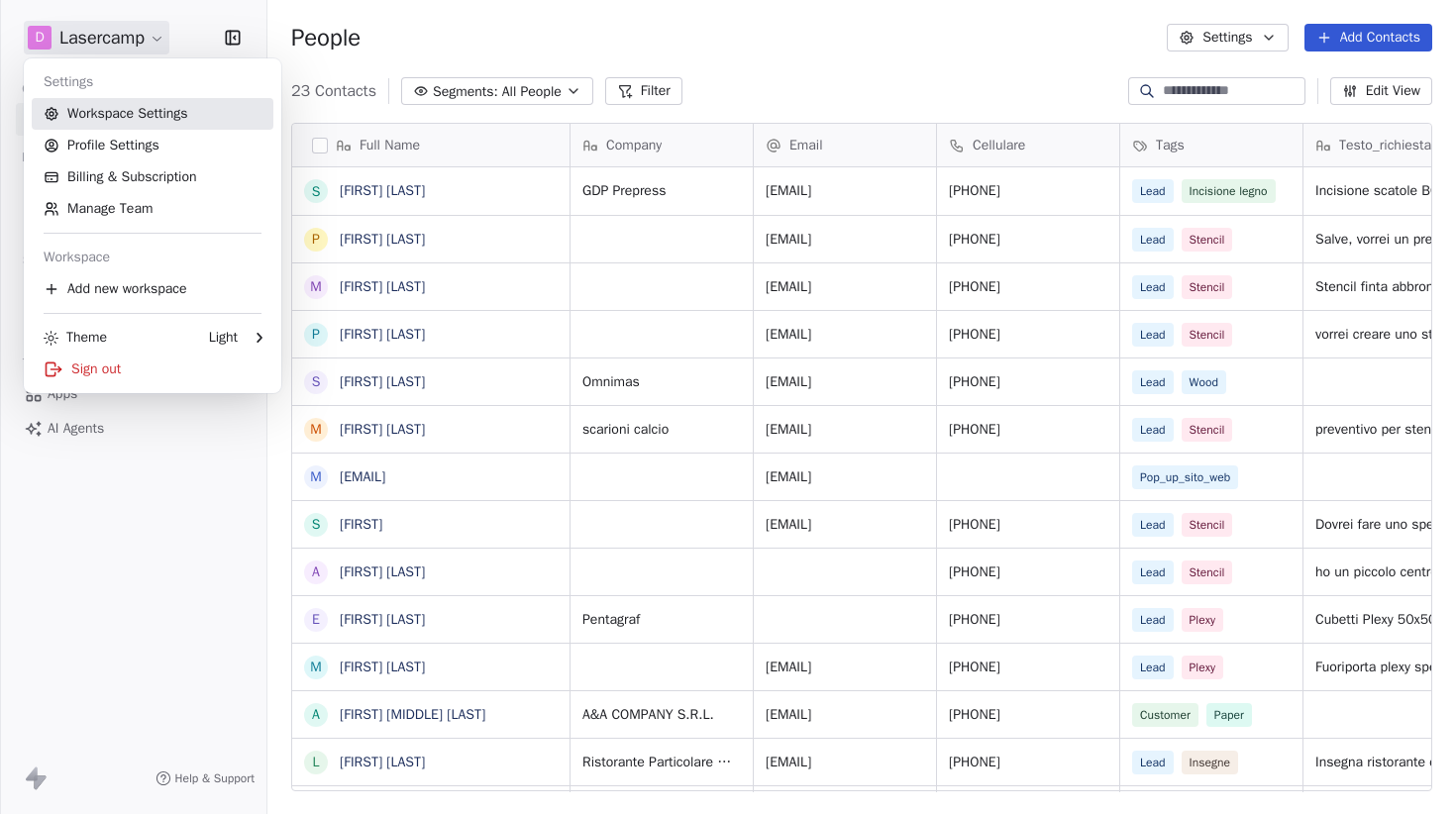 click on "Workspace Settings" at bounding box center (153, 114) 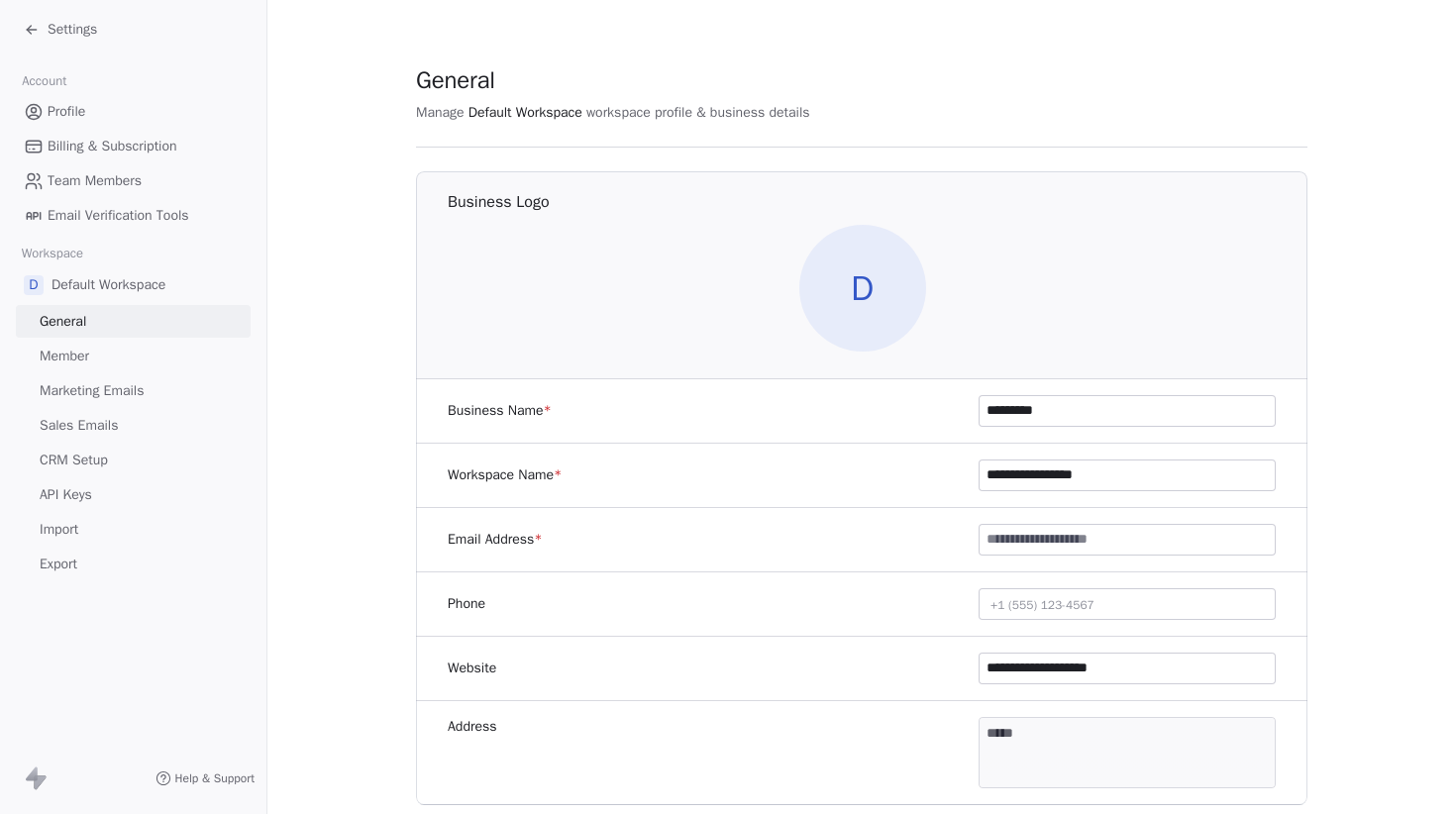 click on "Marketing Emails" at bounding box center (91, 390) 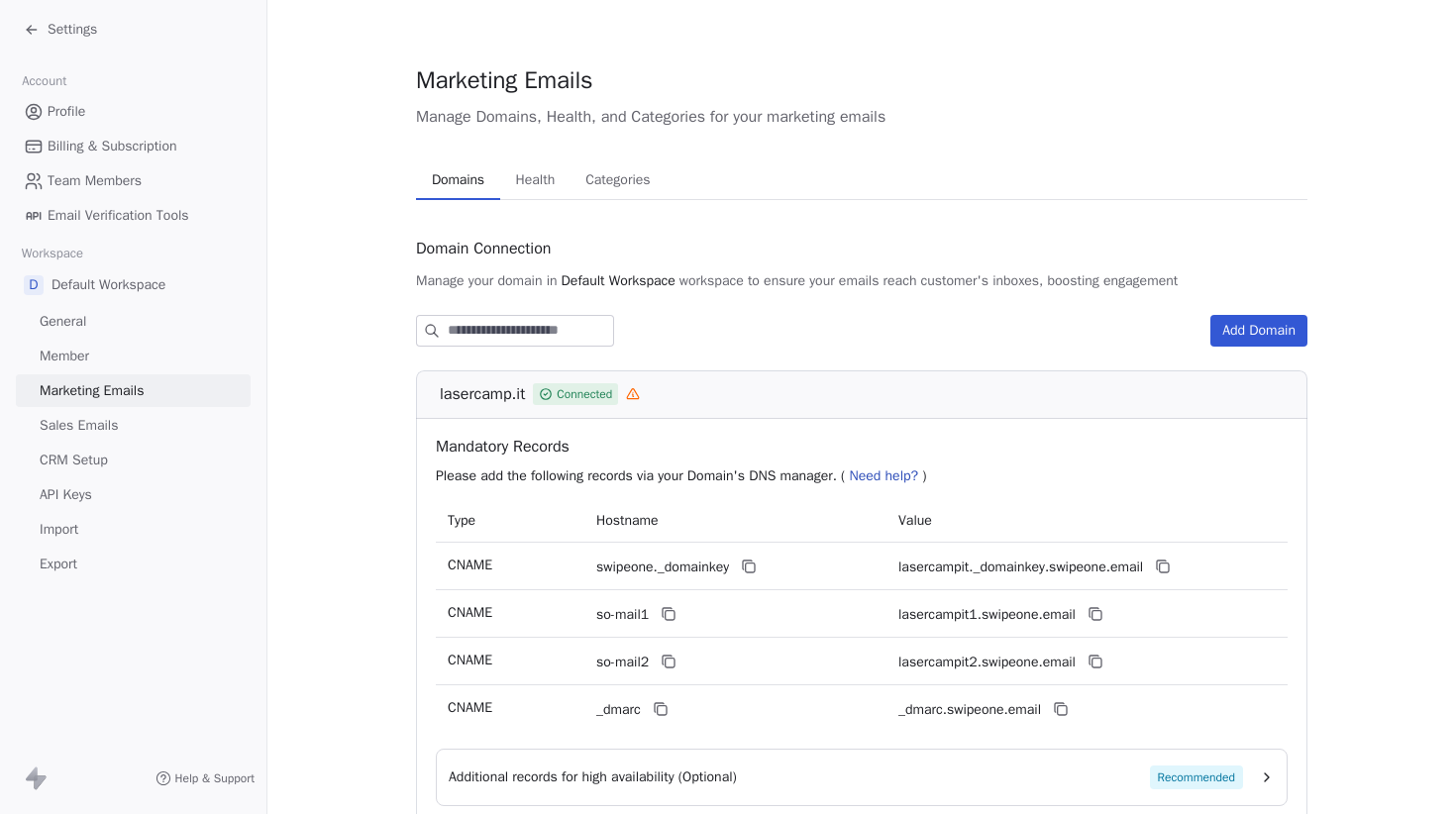 scroll, scrollTop: 157, scrollLeft: 0, axis: vertical 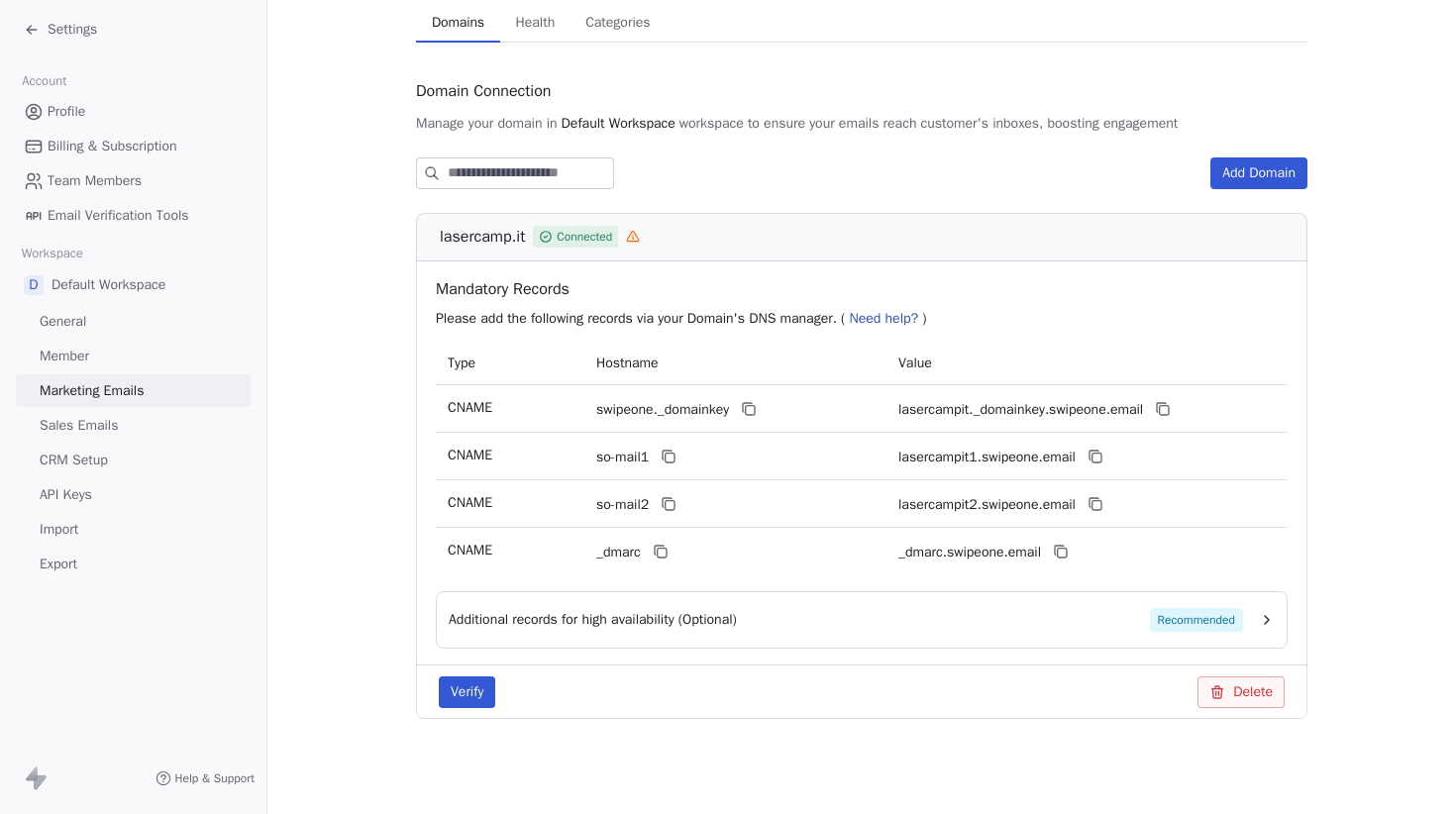 click 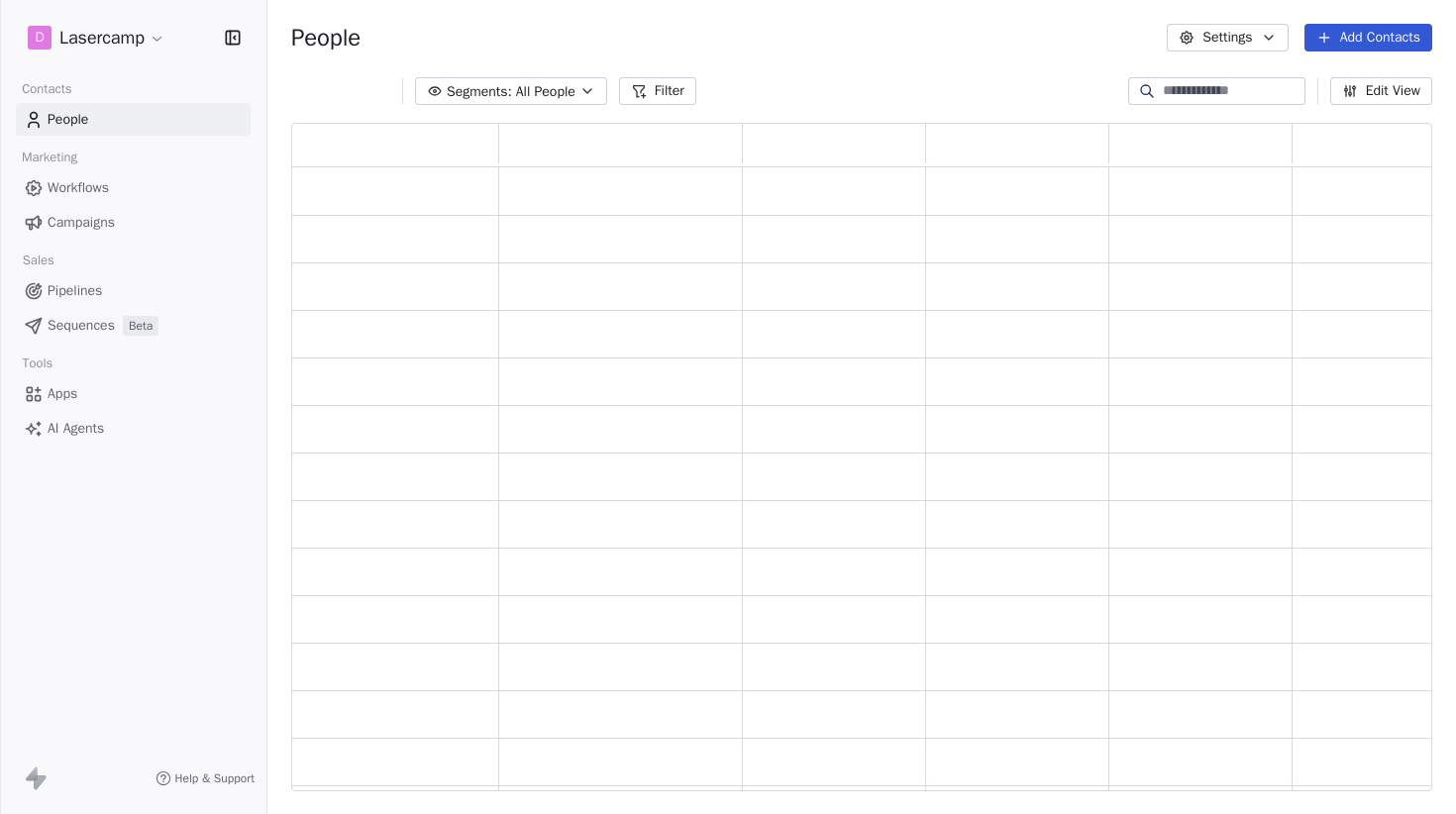 scroll, scrollTop: 0, scrollLeft: 1, axis: horizontal 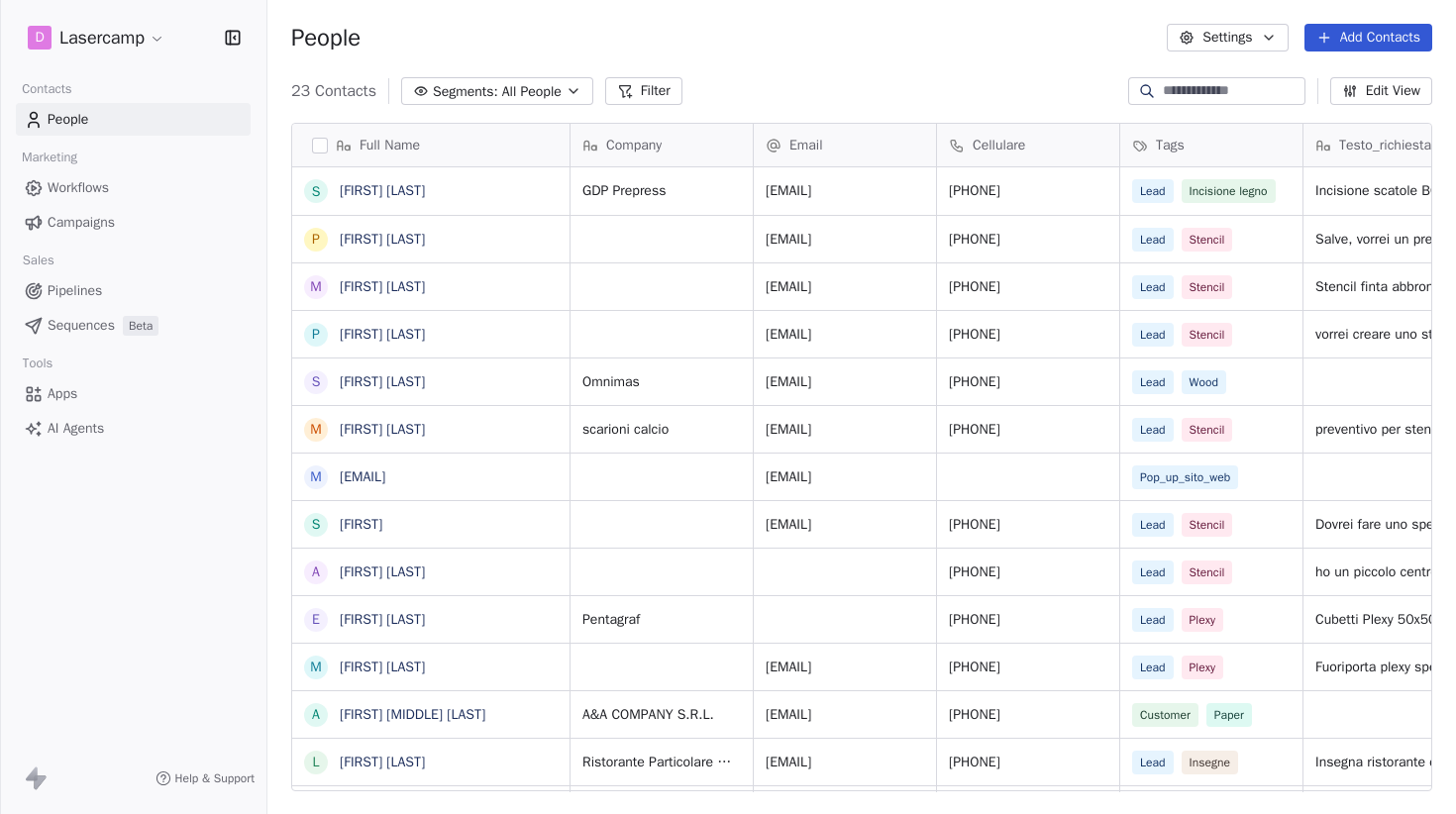 click on "D Lasercamp Contacts People Marketing Workflows Campaigns Sales Pipelines Sequences Beta Tools Apps AI Agents Help & Support People Settings Add Contacts 23 Contacts Segments: All People Filter Edit View Tag Add to Sequence Export Full Name S [FIRST] [LAST] P [FIRST] [LAST] M [FIRST] [LAST] P [FIRST] [LAST] S [FIRST] [LAST] M [FIRST] [LAST] m [EMAIL] S [FIRST] [LAST] E [FIRST] [LAST] M [FIRST] [LAST] A [FIRST] [MIDDLE] [LAST] L [FIRST] [LAST] L [FIRST] [LAST] L [FIRST] [LAST] g [EMAIL] I [FIRST] [LAST] M [FIRST] [LAST] g [EMAIL] M [FIRST] [LAST] L [FIRST] [LAST] P [FIRST] [LAST] V [FIRST] Company Email Cellulare Tags Testo_richiesta File Status Contact Source GDP Prepress [EMAIL] [PHONE] Lead Incisione legno Incisione scatole BCC Contacted Sito Web [EMAIL] [PHONE] Lead Stencil Salve, vorrei un preventivo per realizzare uno Stencil di dimensione 40x40cm. Grazie! Contacted Google ADS [PHONE]" at bounding box center (728, 407) 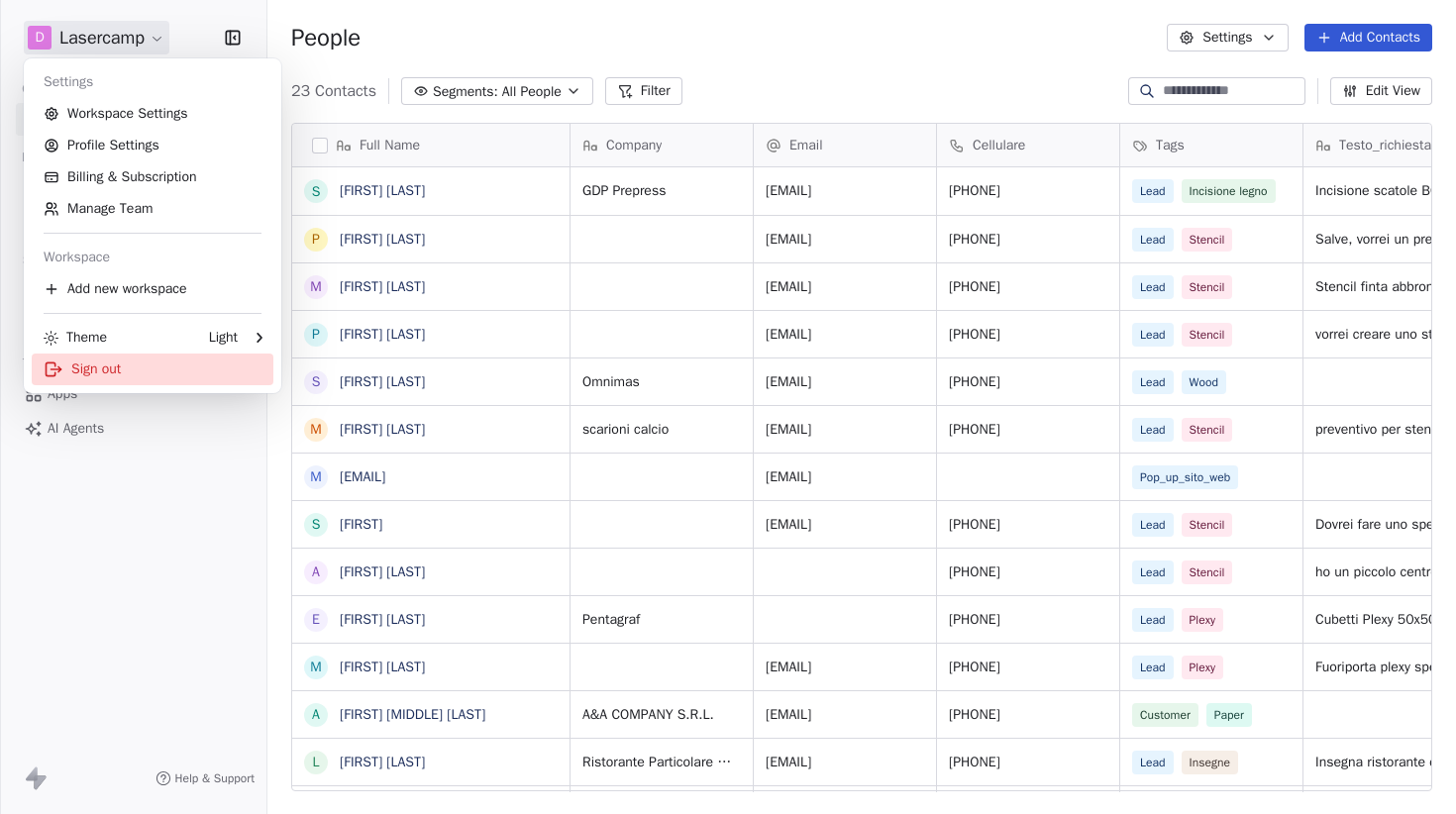 click on "Sign out" at bounding box center [153, 369] 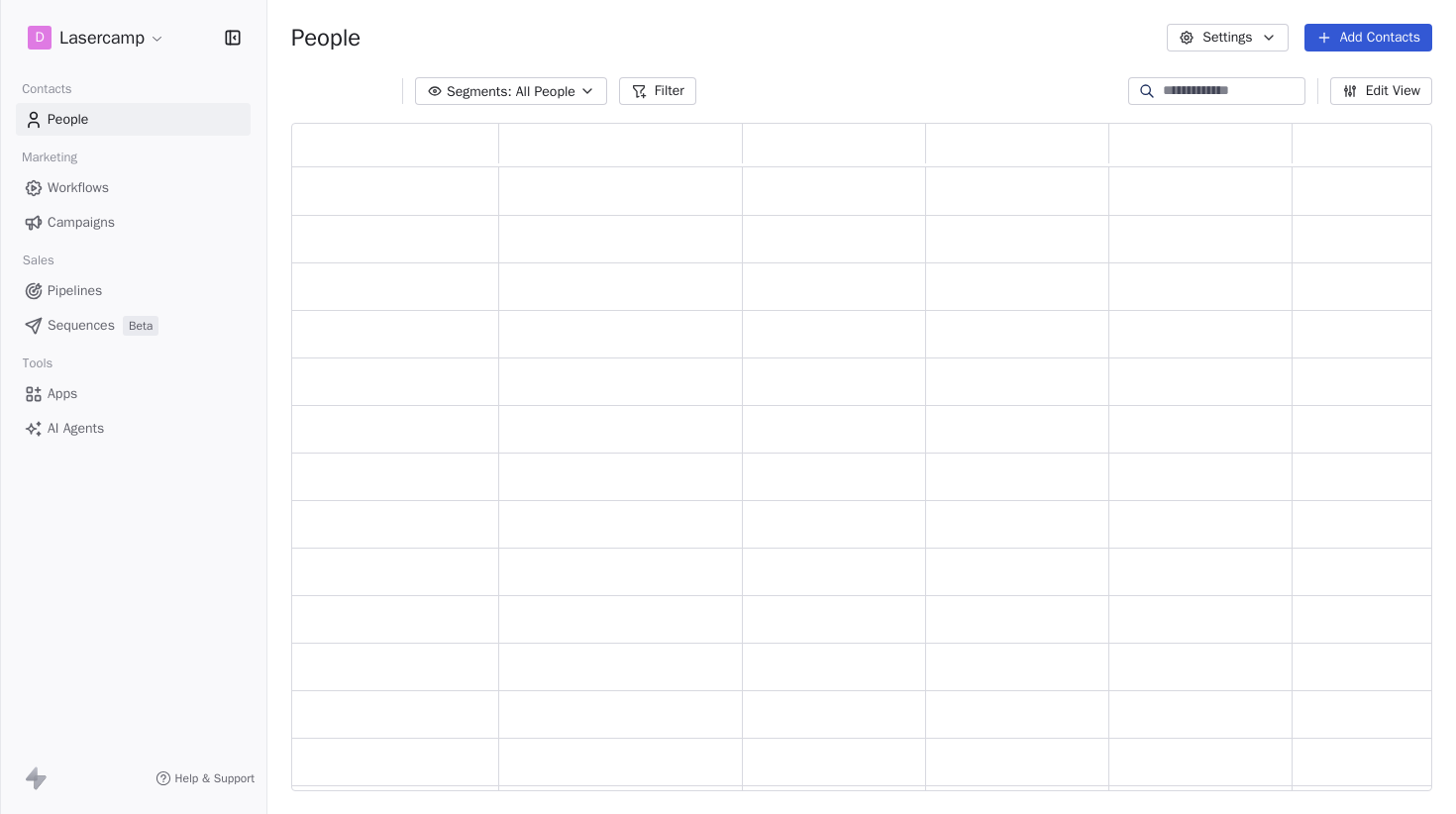 scroll, scrollTop: 0, scrollLeft: 0, axis: both 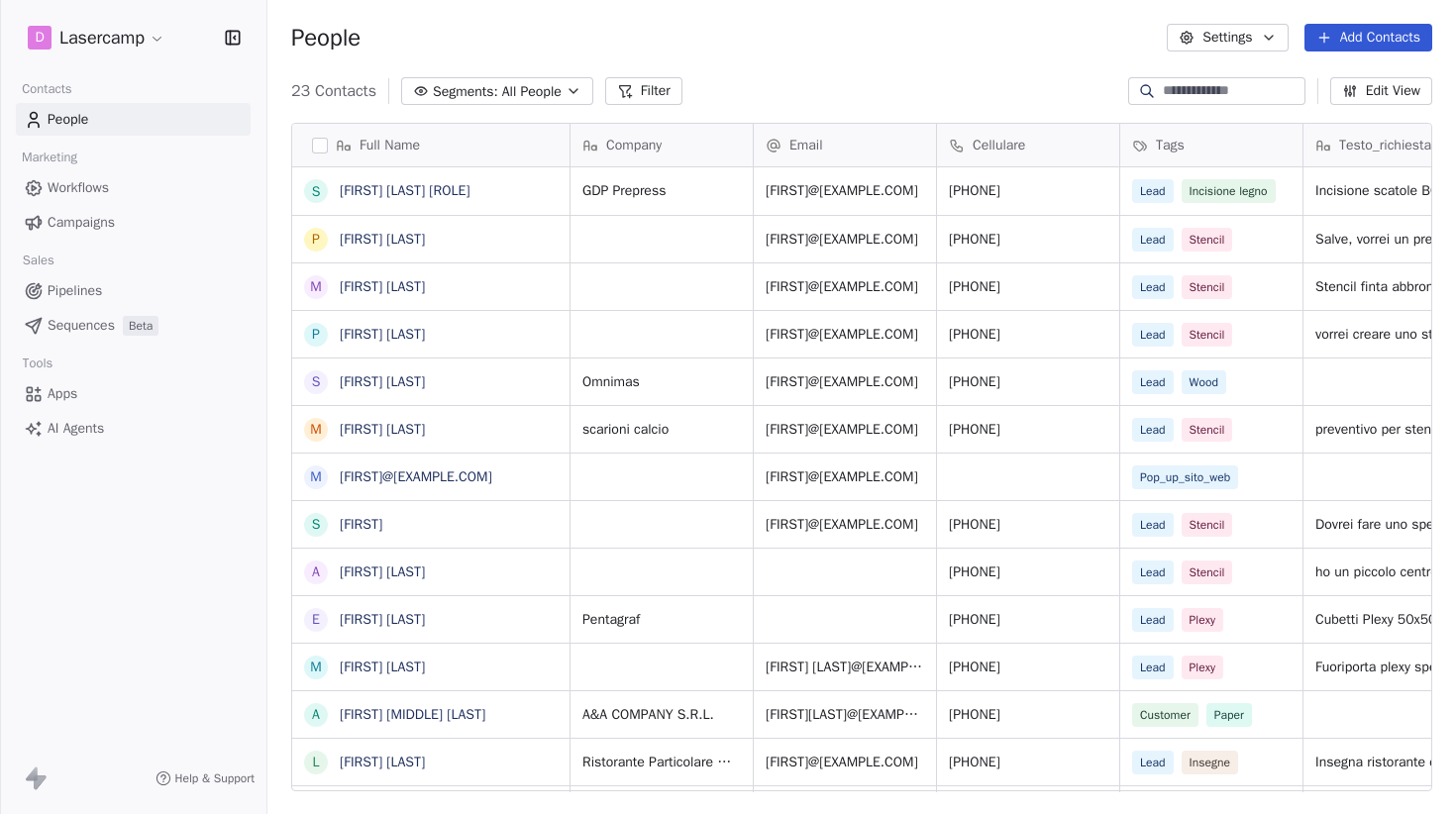 click on "Apps" at bounding box center [62, 393] 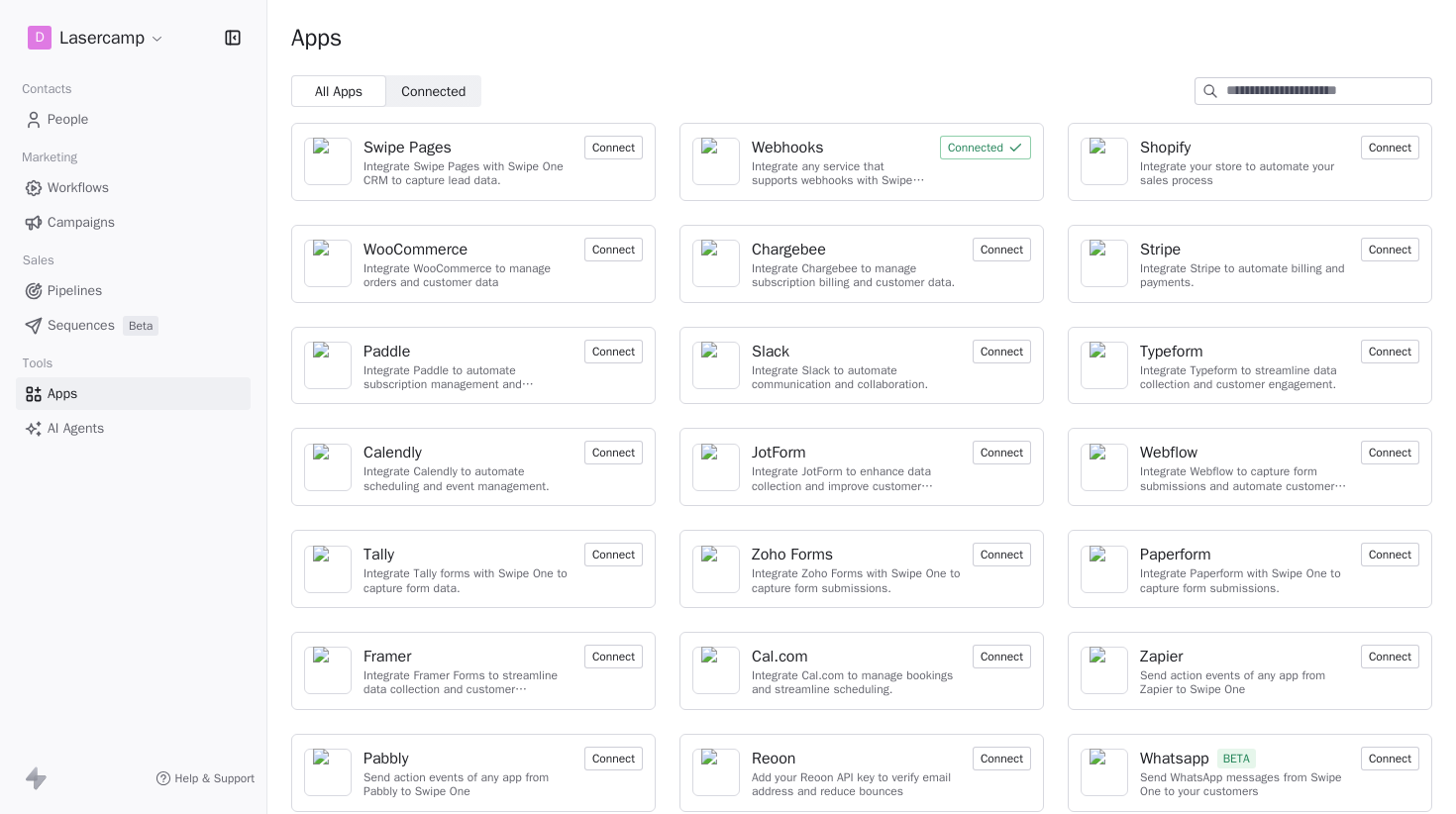 click on "People" at bounding box center (133, 119) 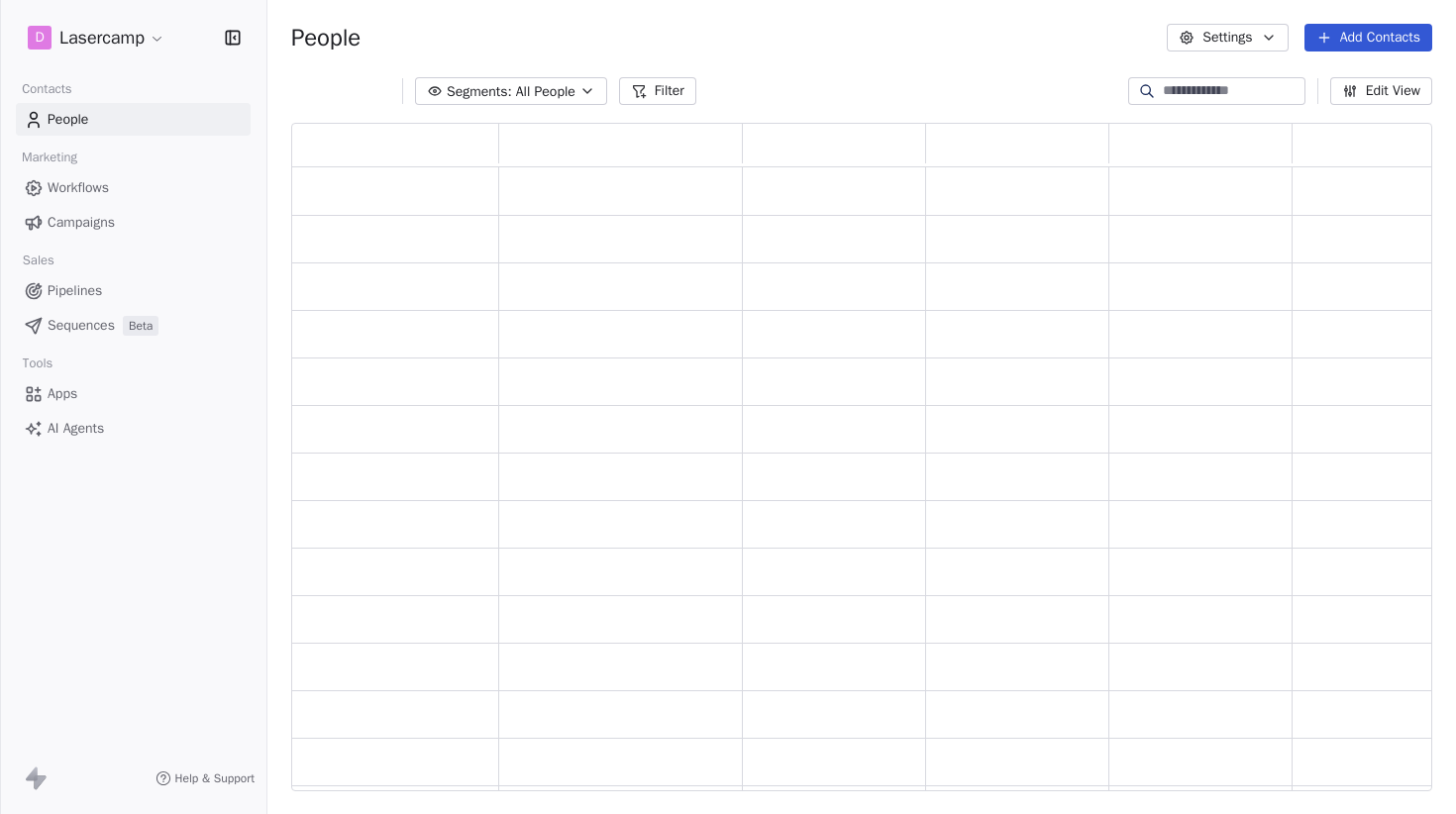 scroll, scrollTop: 0, scrollLeft: 1, axis: horizontal 